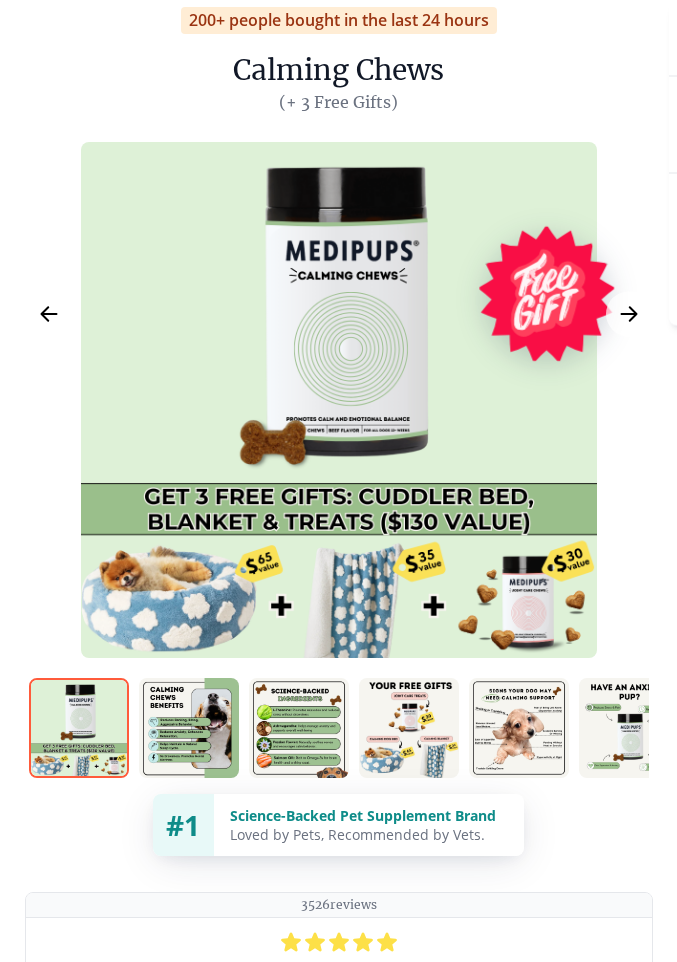 scroll, scrollTop: 146, scrollLeft: 0, axis: vertical 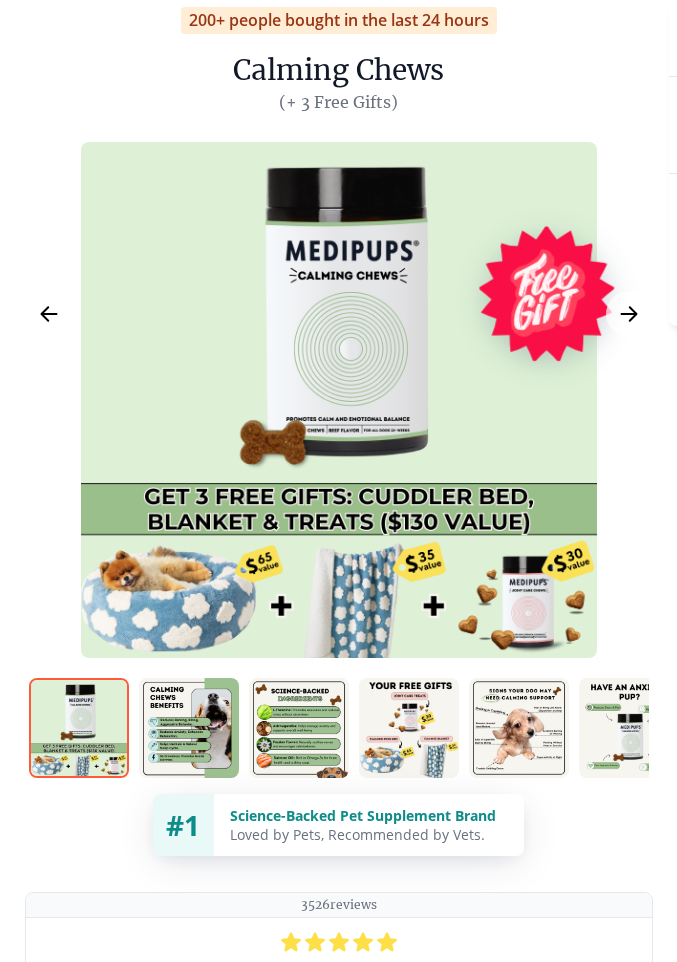 click 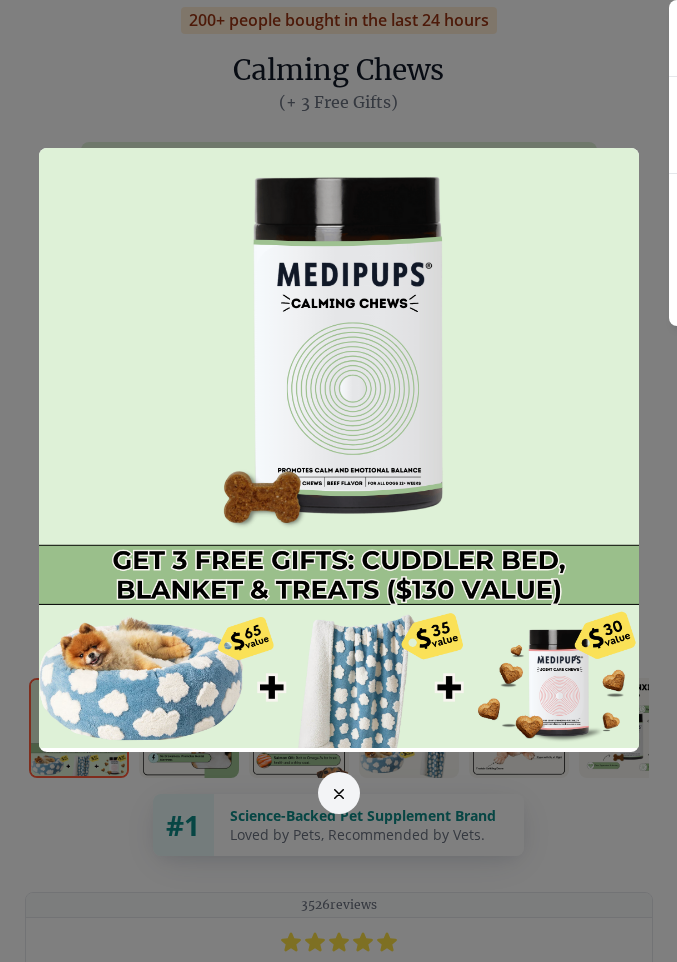 click at bounding box center (339, 793) 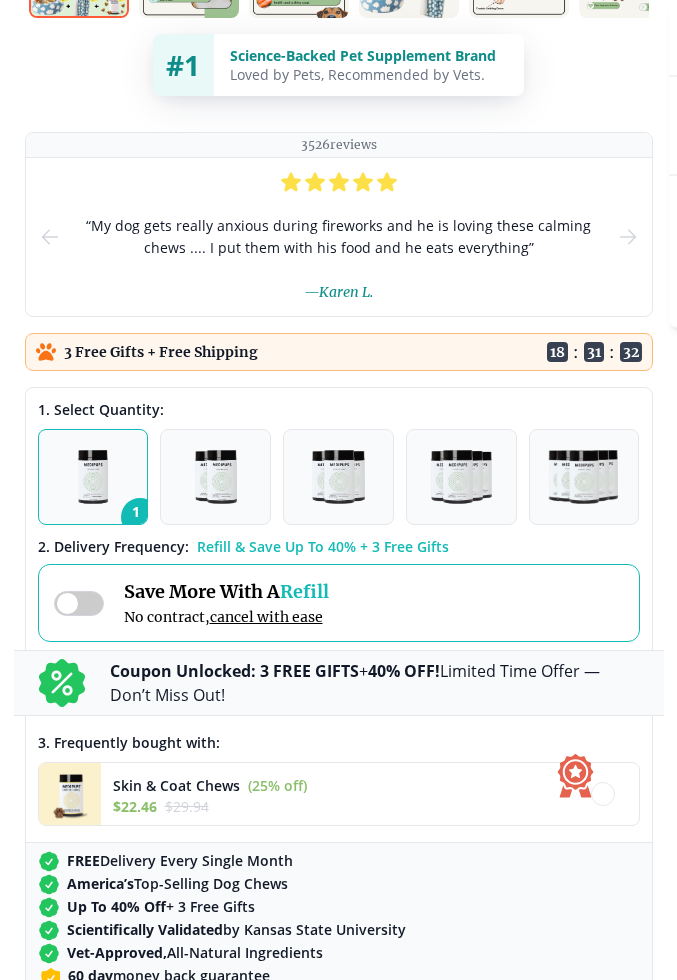 scroll, scrollTop: 906, scrollLeft: 0, axis: vertical 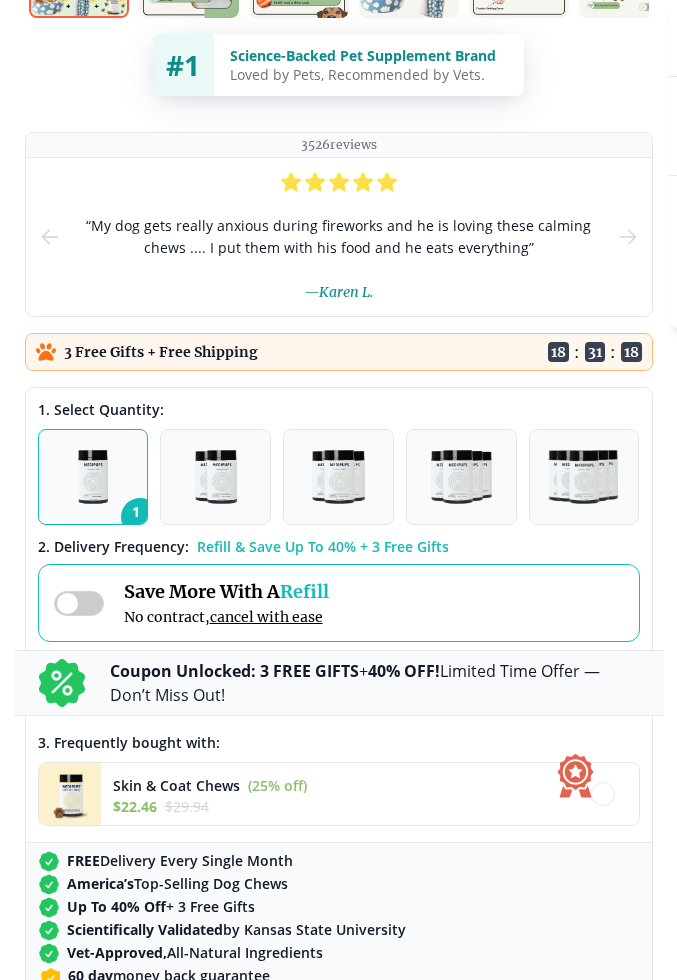 click at bounding box center (216, 477) 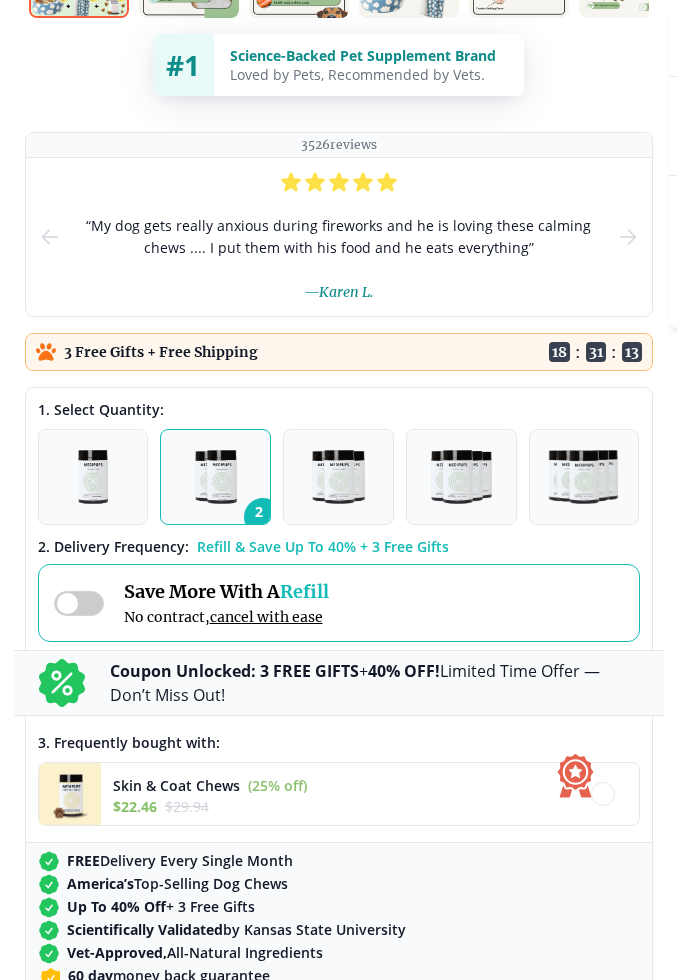 click at bounding box center (93, 477) 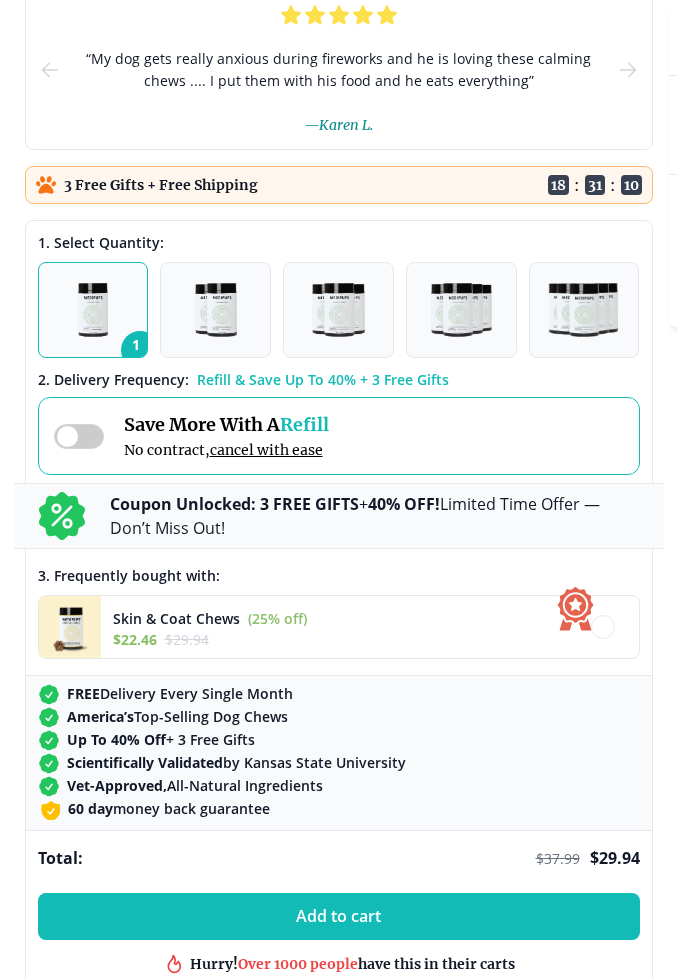 scroll, scrollTop: 1073, scrollLeft: 0, axis: vertical 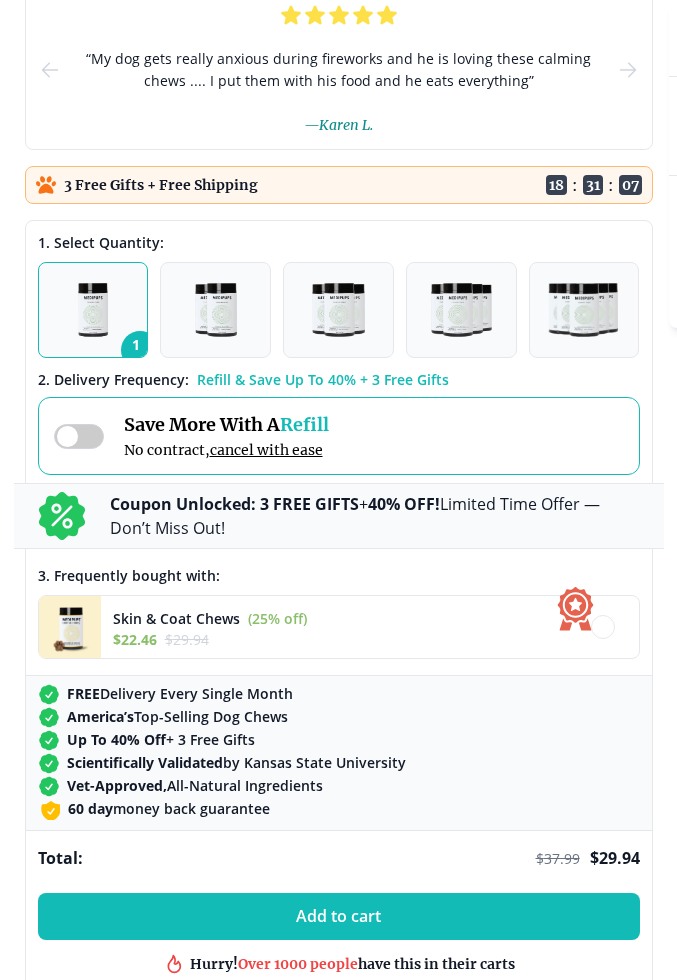 click at bounding box center (216, 310) 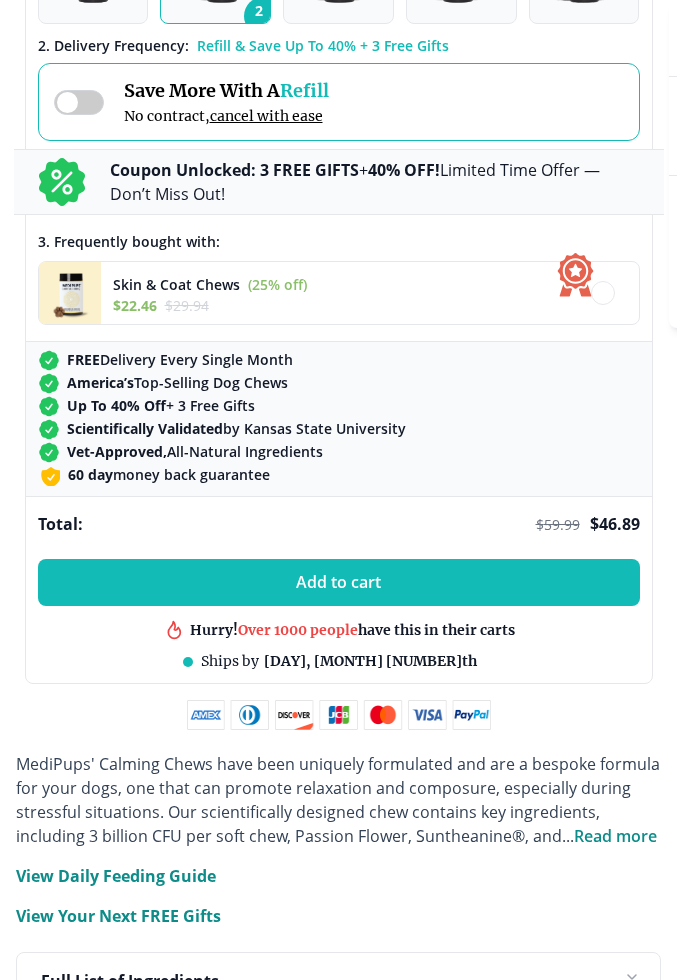 scroll, scrollTop: 1405, scrollLeft: 0, axis: vertical 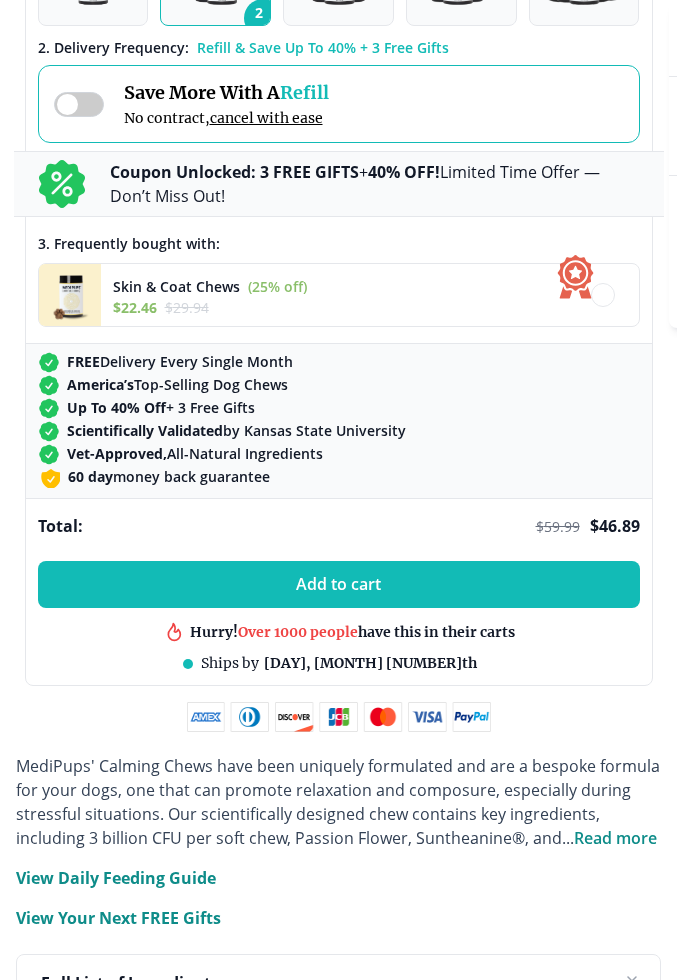 click on "Add to cart" at bounding box center (339, 584) 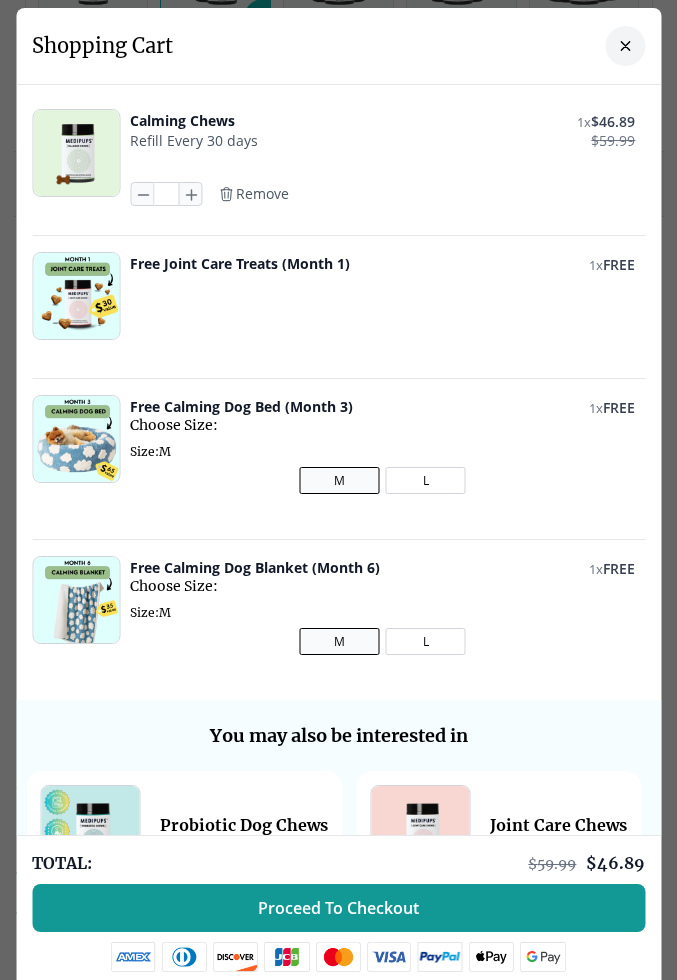 scroll, scrollTop: 0, scrollLeft: 0, axis: both 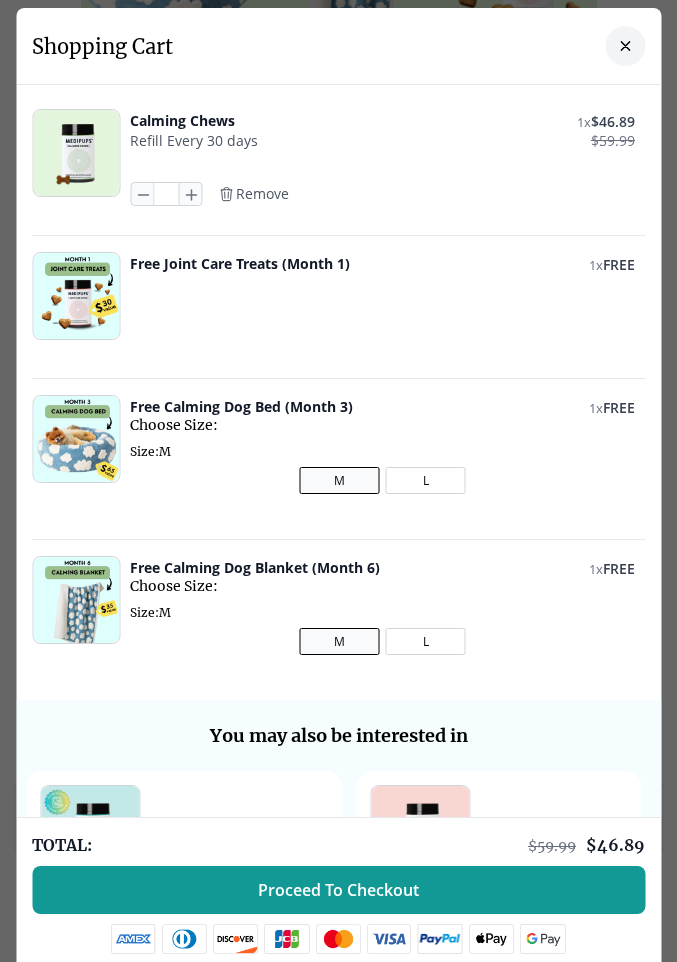 click 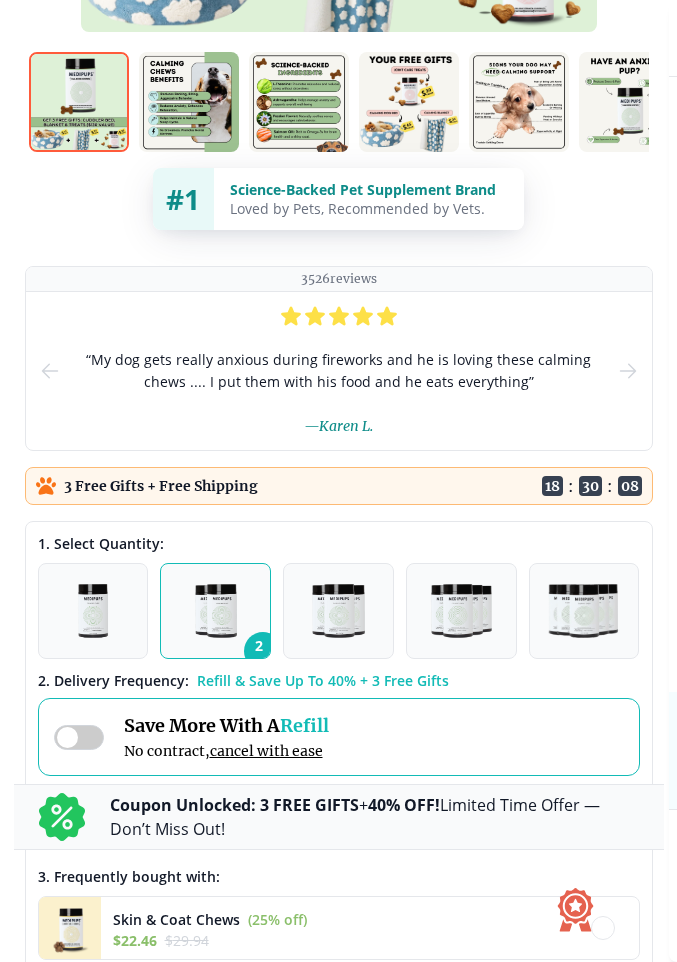click at bounding box center [189, 102] 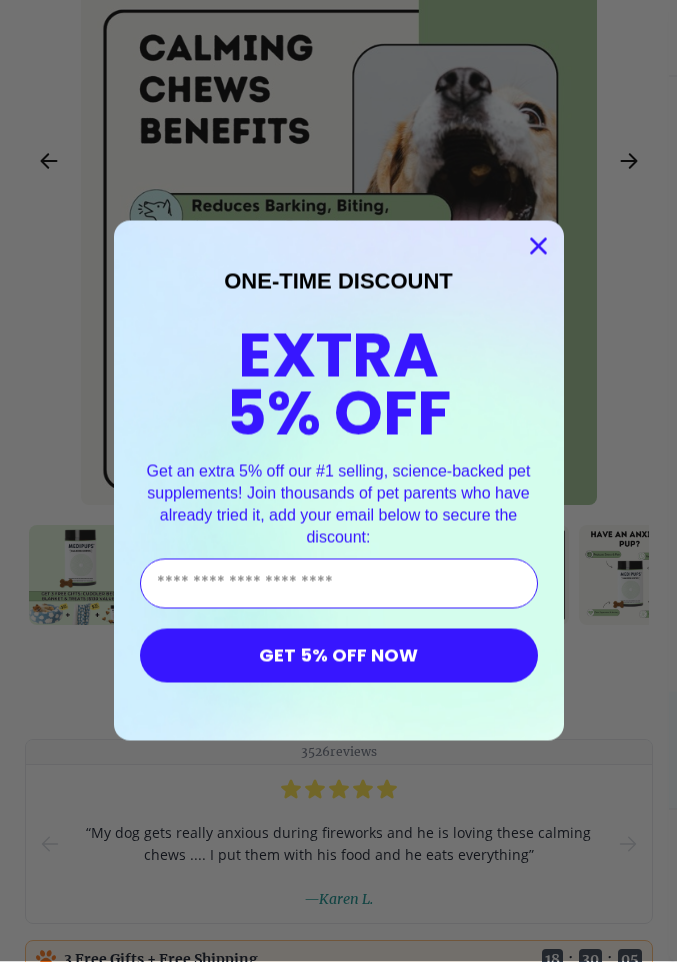 scroll, scrollTop: 299, scrollLeft: 0, axis: vertical 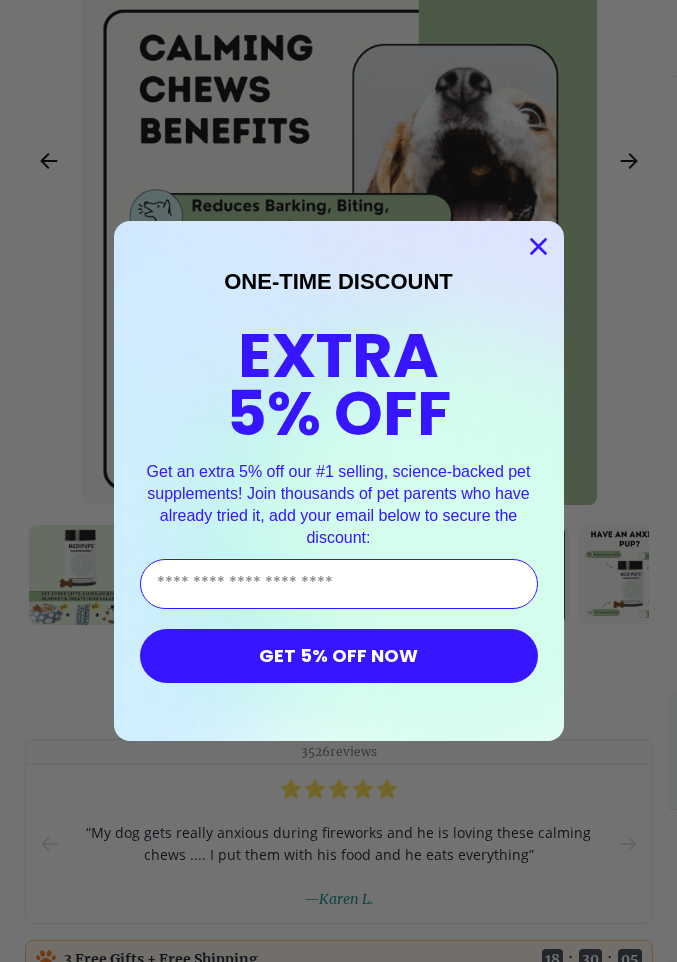 click on "Enter Your Email Address" at bounding box center [339, 584] 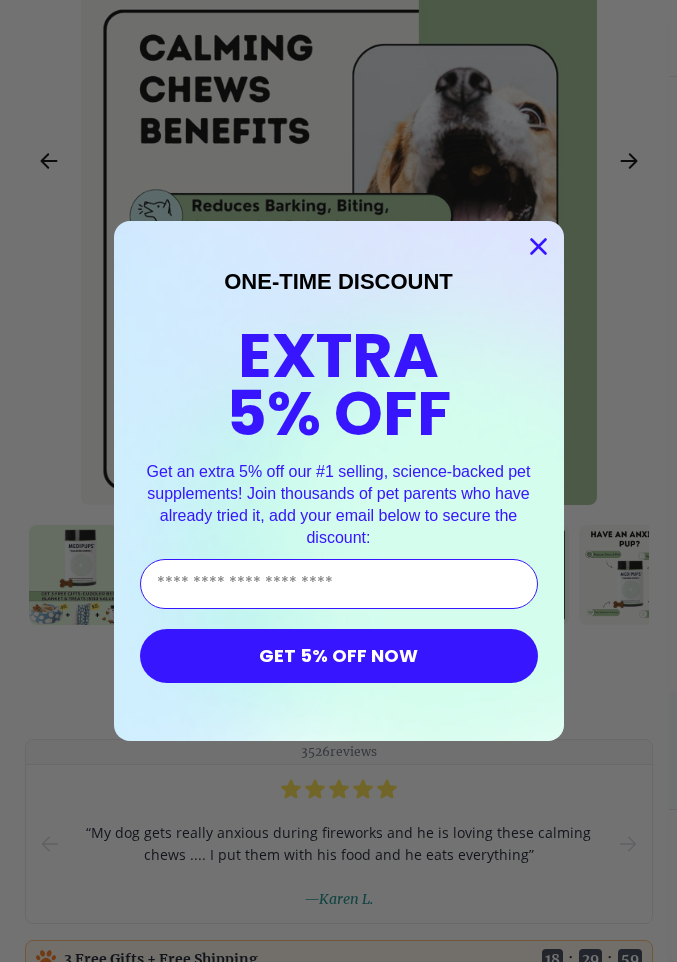 type on "**********" 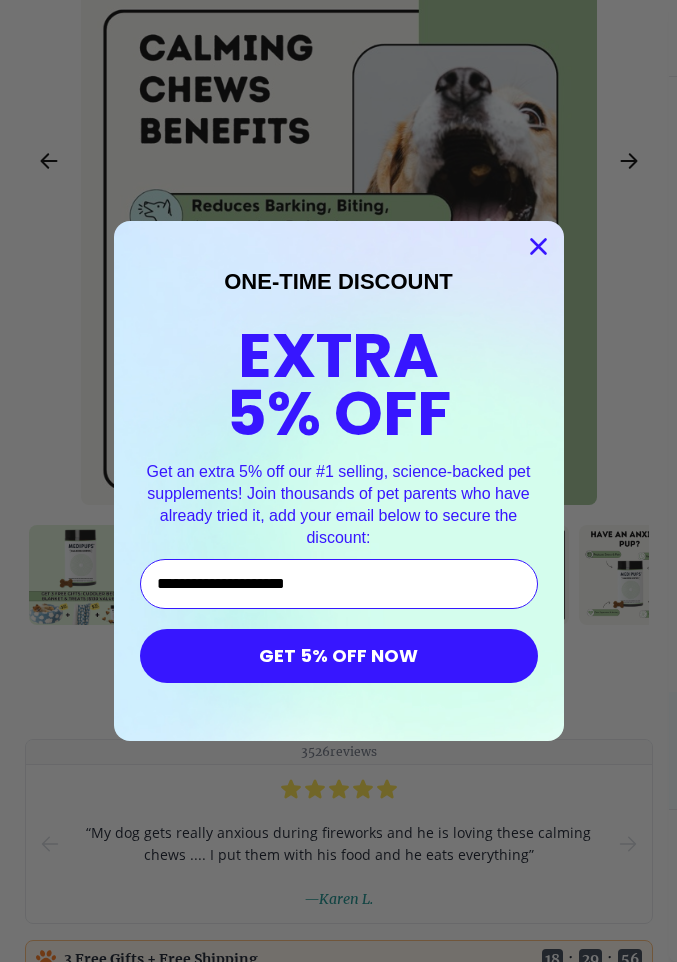 click on "GET 5% OFF NOW" at bounding box center [339, 656] 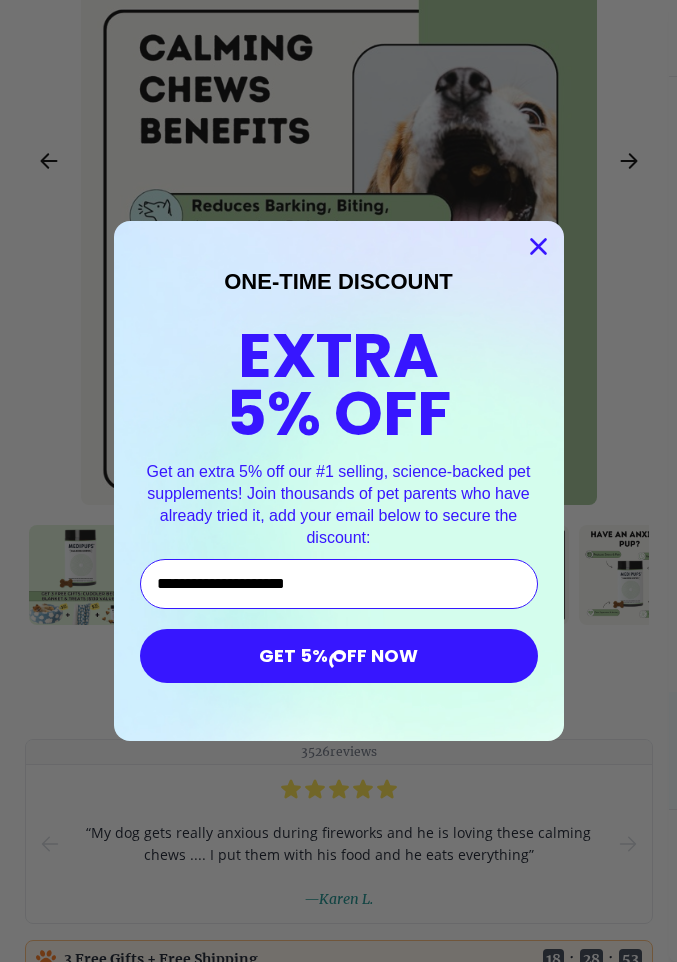 click 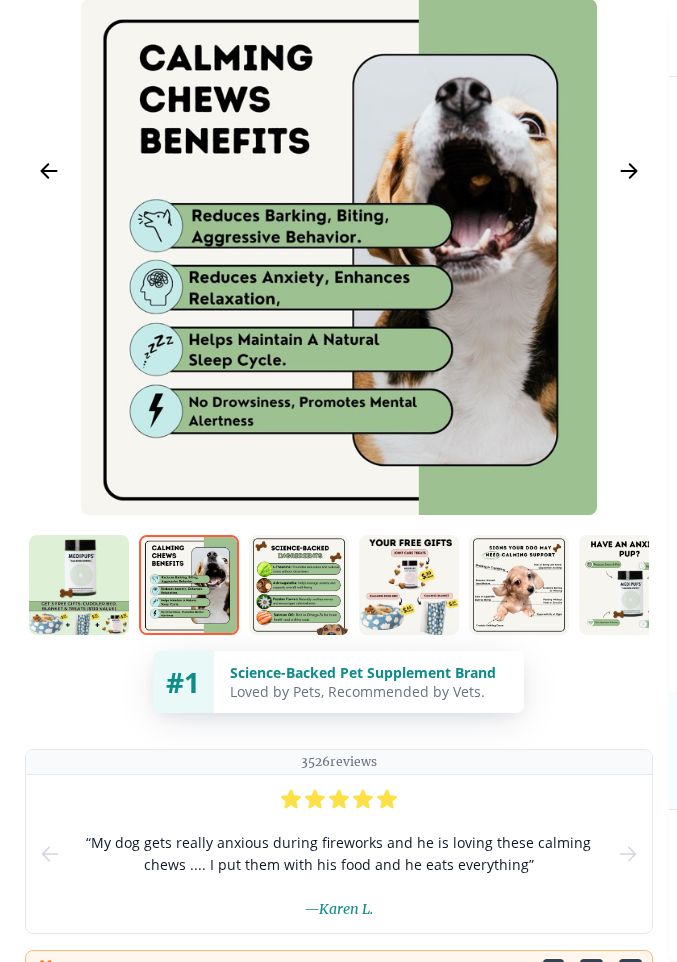 scroll, scrollTop: 286, scrollLeft: 0, axis: vertical 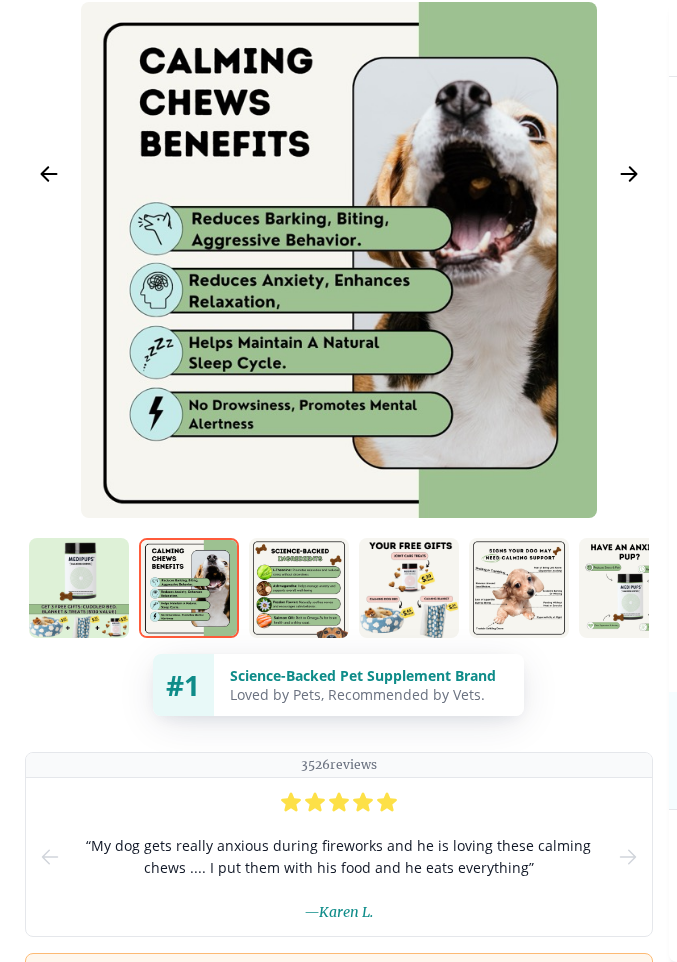 click at bounding box center [628, 174] 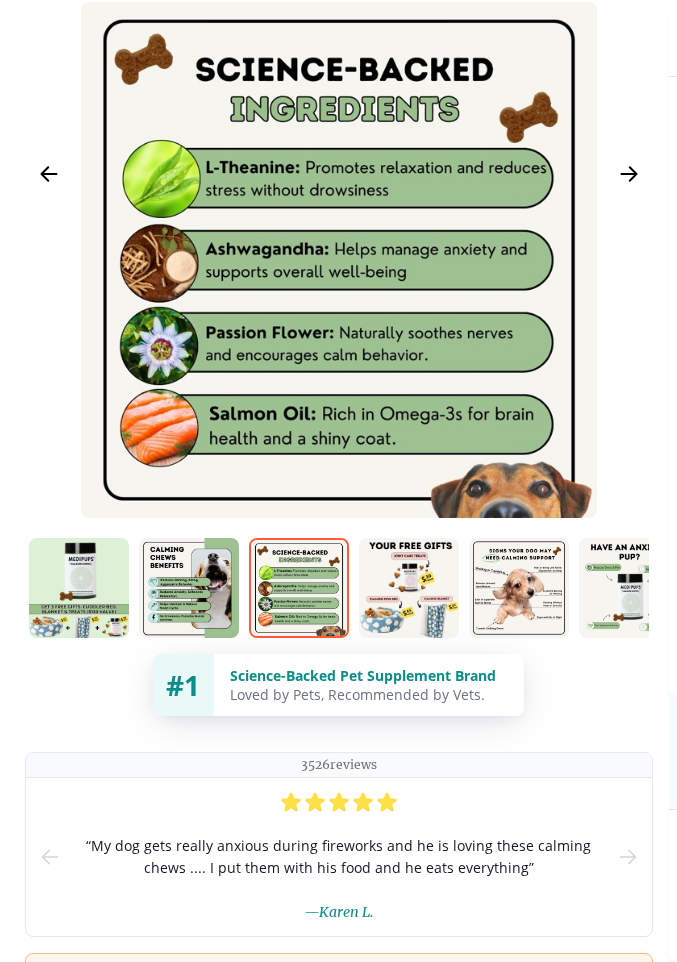 click at bounding box center (628, 174) 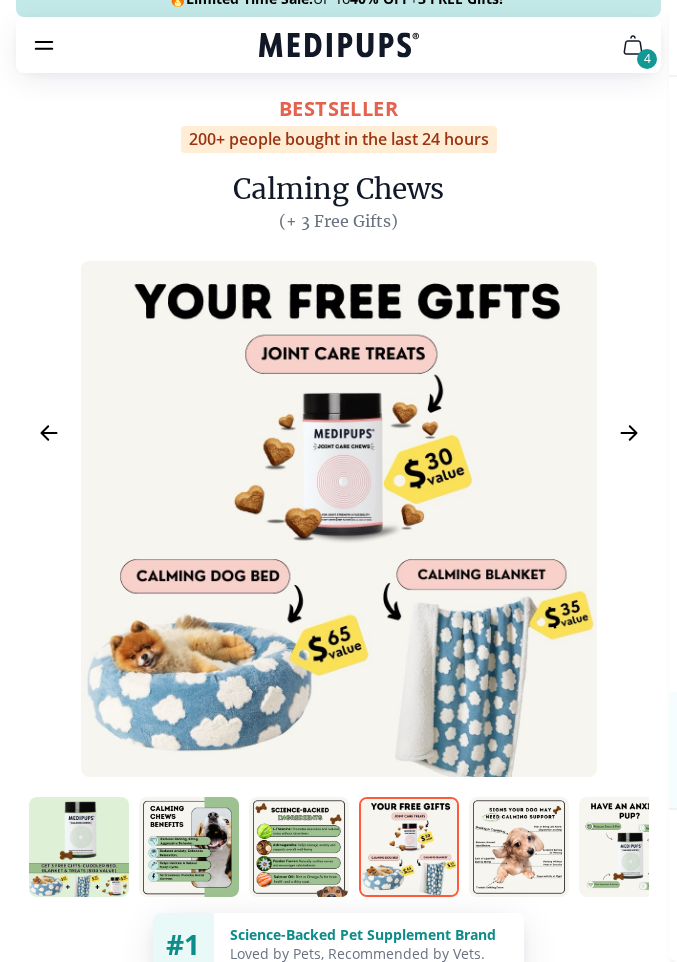 scroll, scrollTop: 0, scrollLeft: 0, axis: both 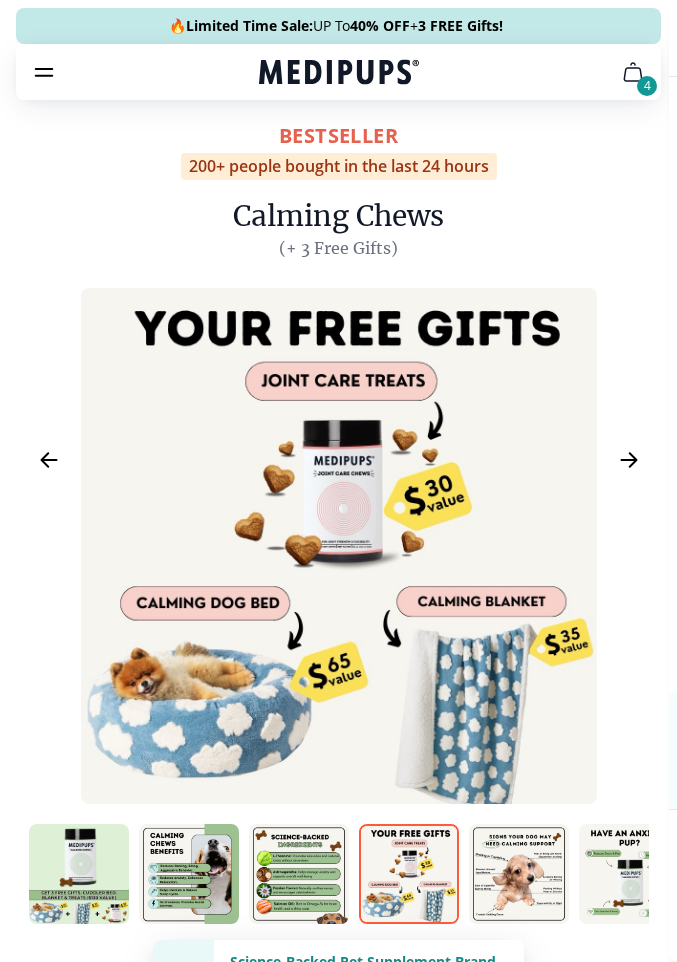 click 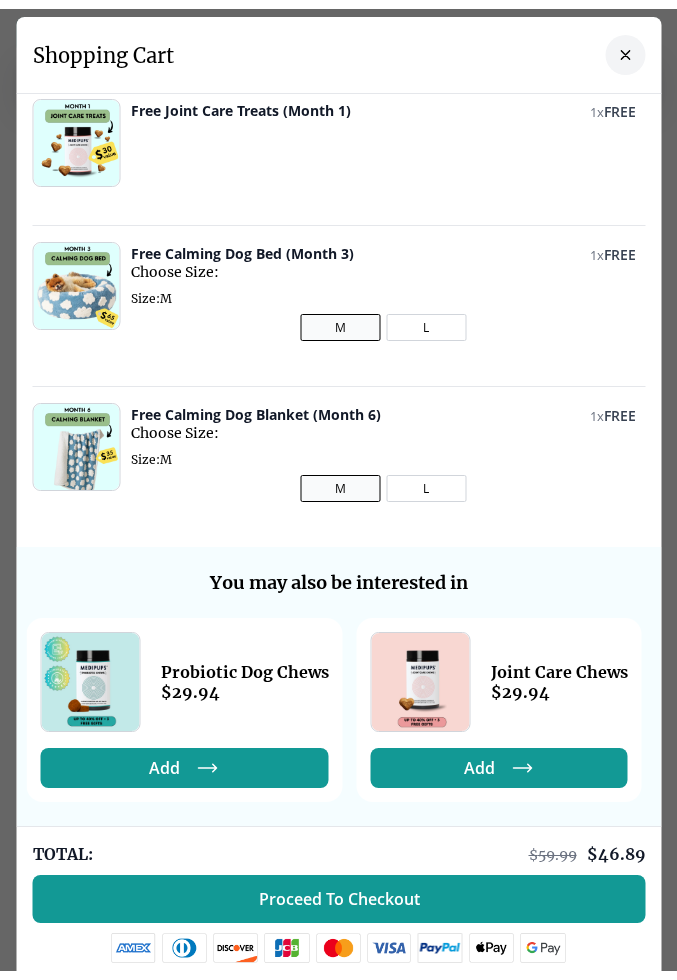 scroll, scrollTop: 162, scrollLeft: 0, axis: vertical 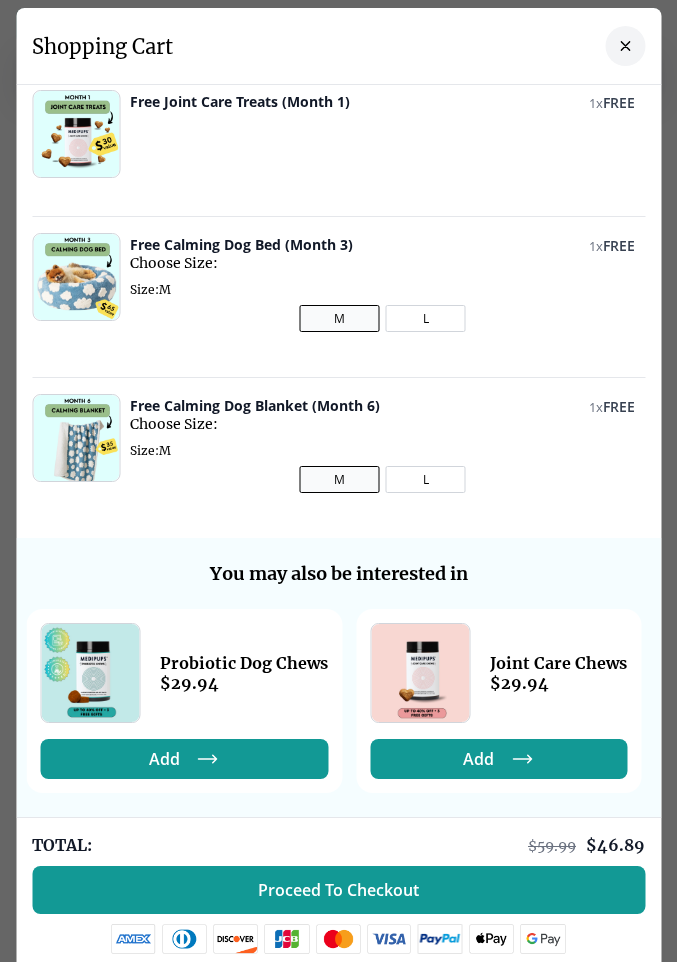 click on "Proceed To Checkout" at bounding box center [338, 890] 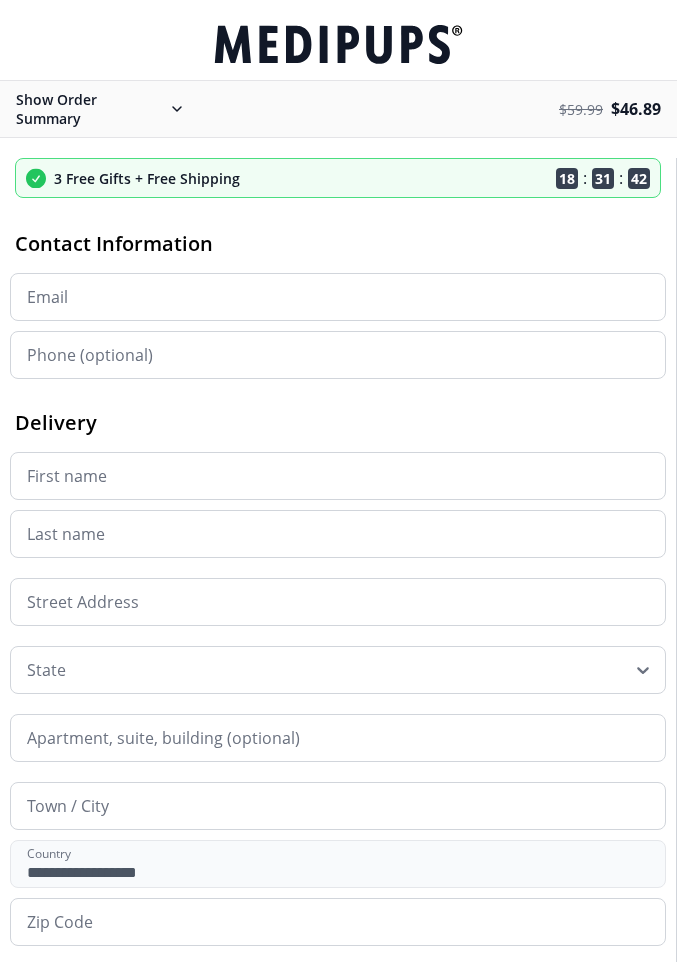 click on "Email" at bounding box center (338, 297) 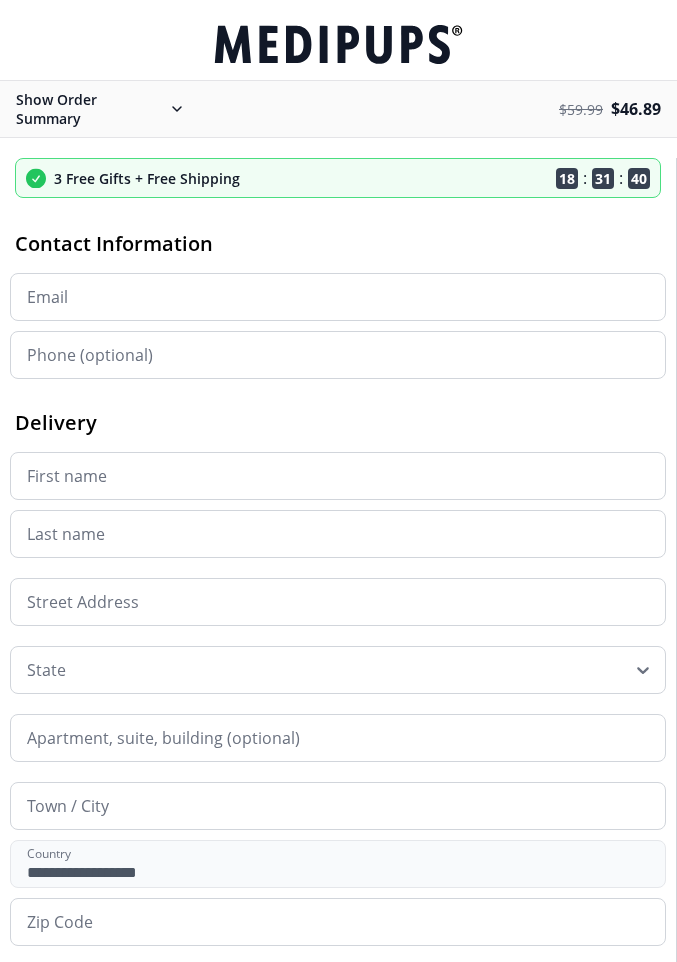 type on "**********" 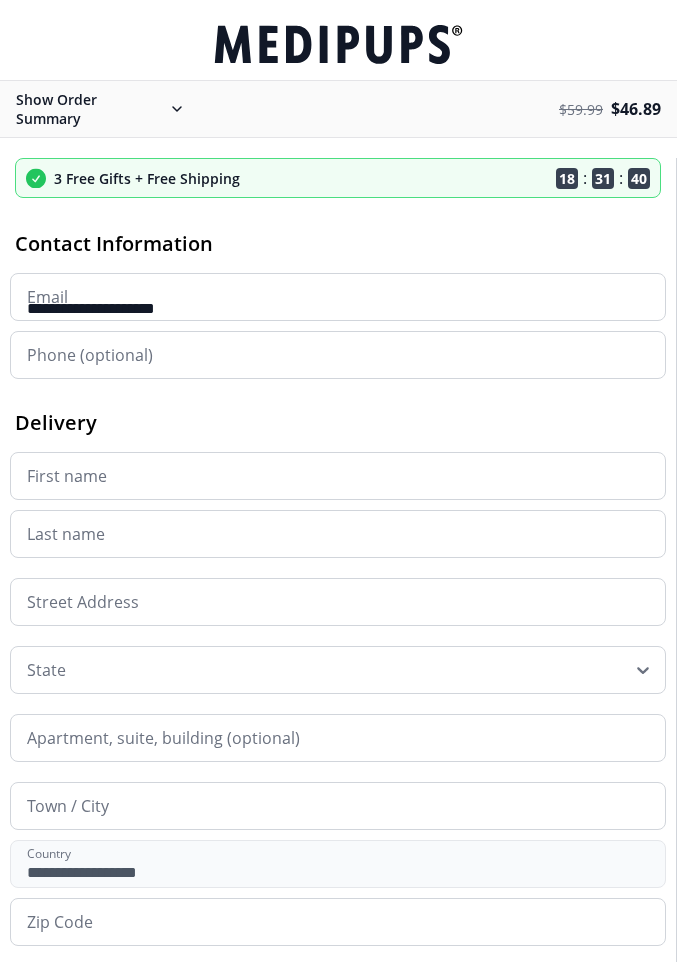 type on "**********" 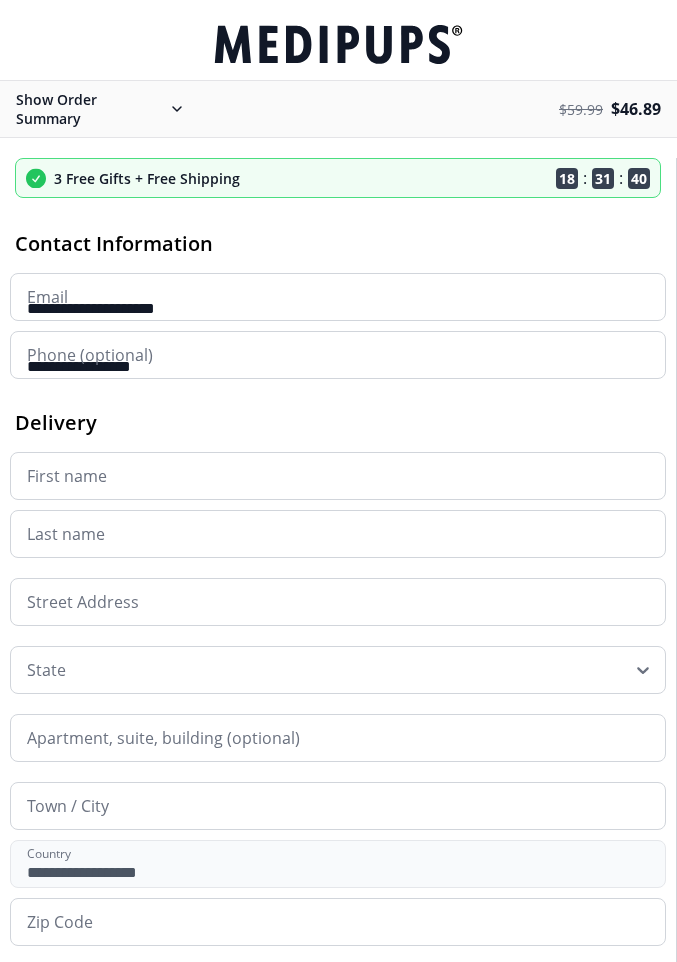 type on "**********" 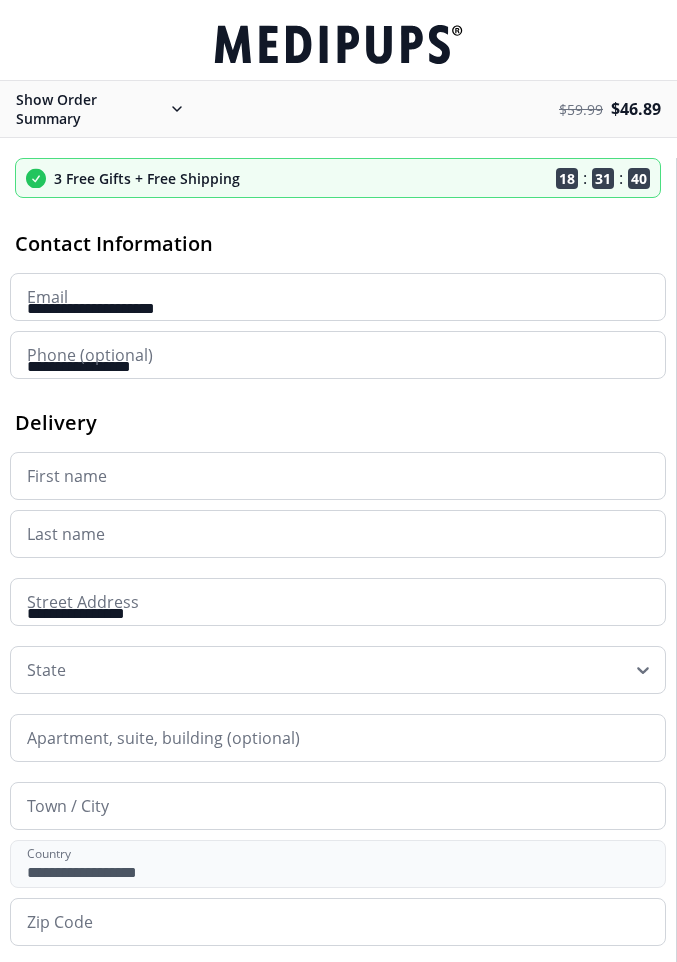 type on "**********" 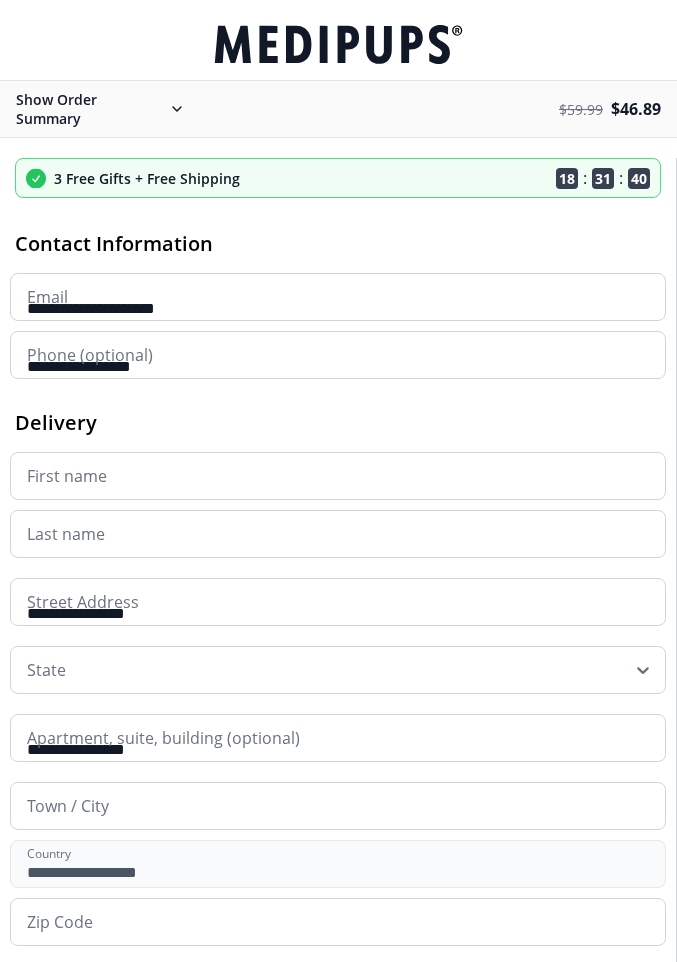 type on "**********" 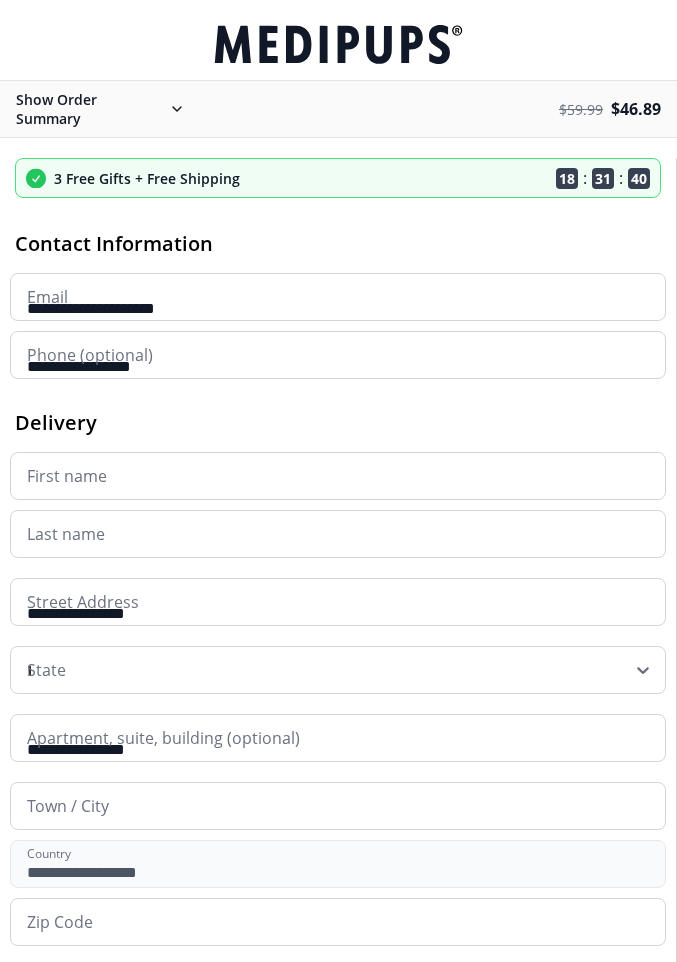 type on "****" 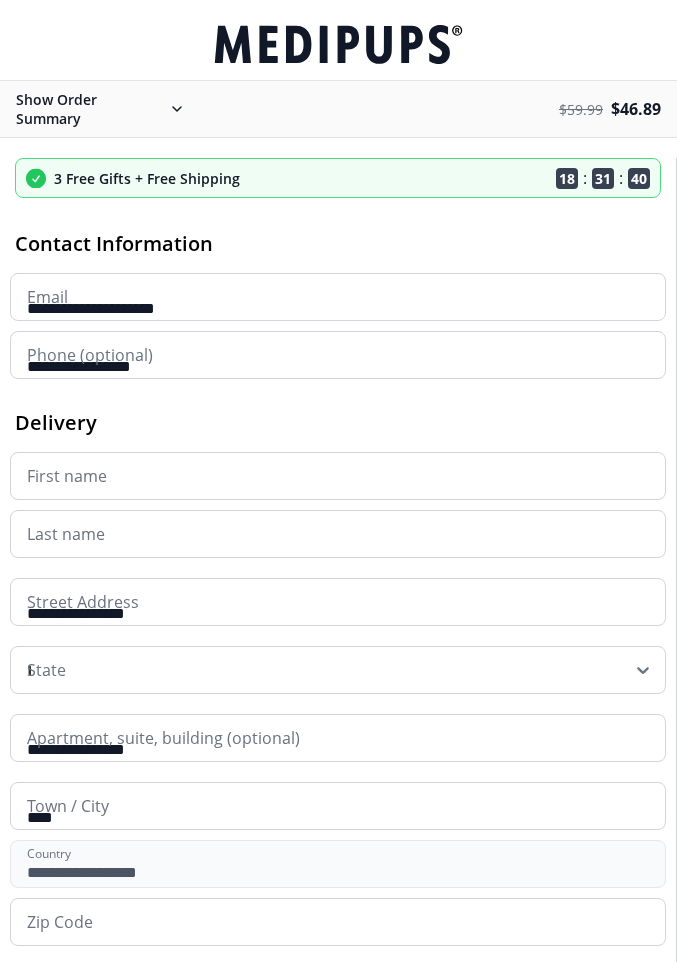 type on "*****" 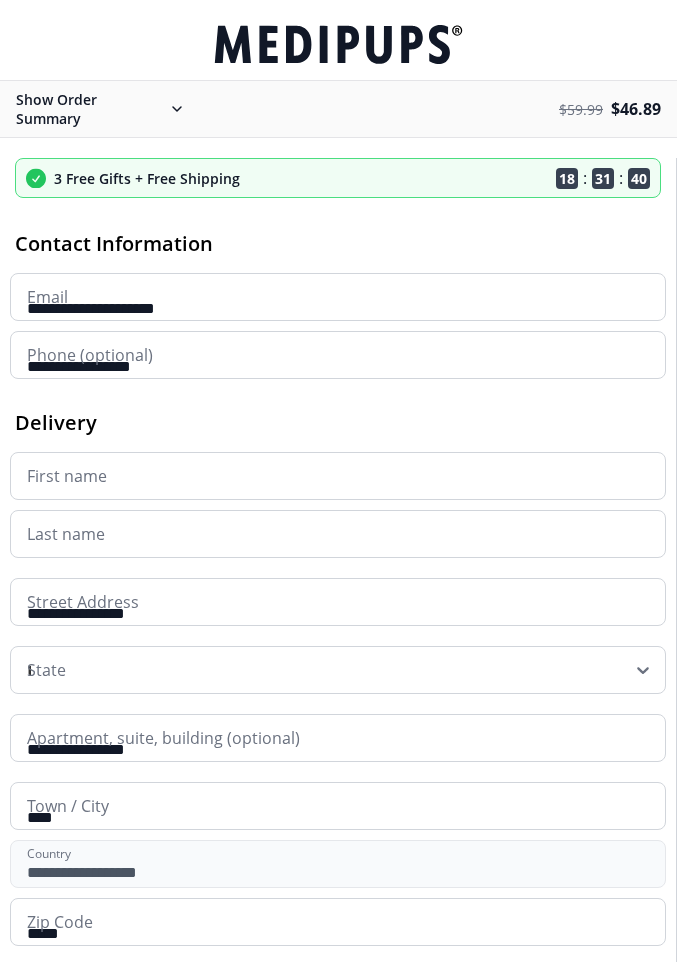 type 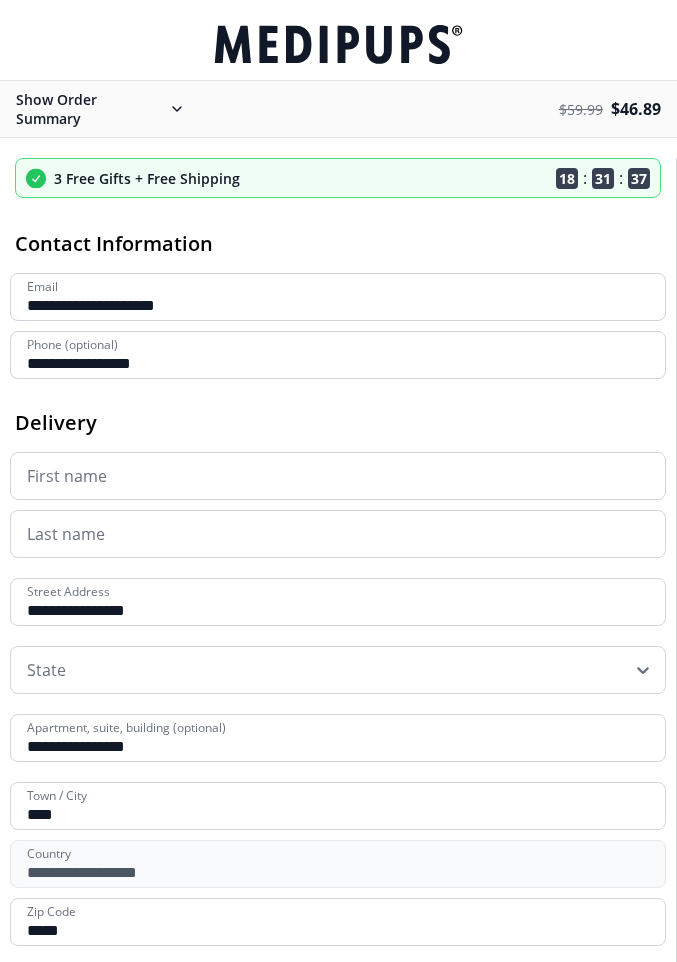 click on "**********" at bounding box center [338, 355] 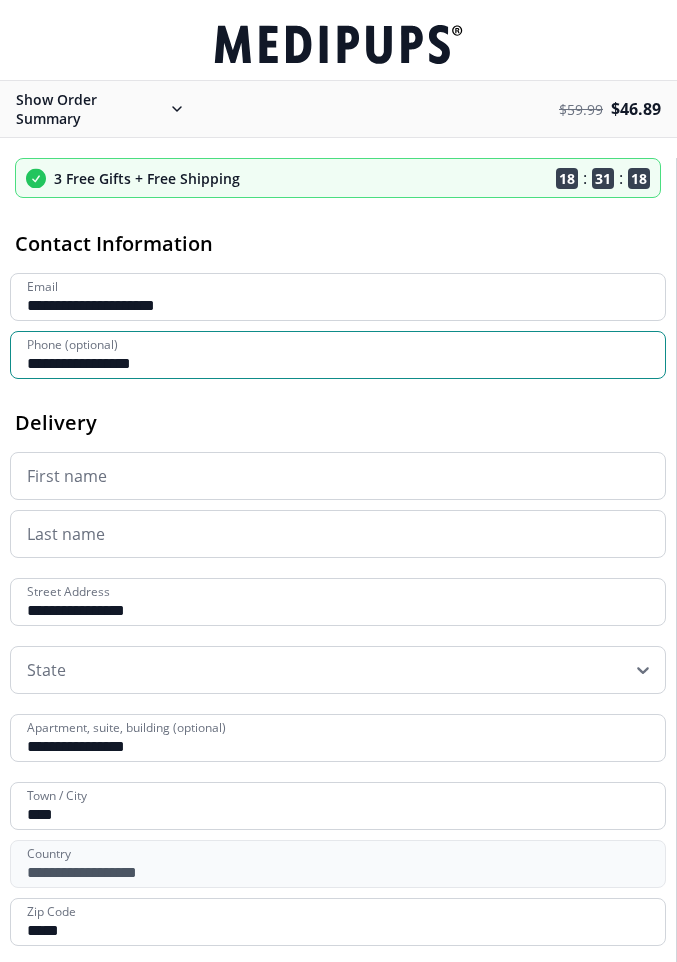 type on "**********" 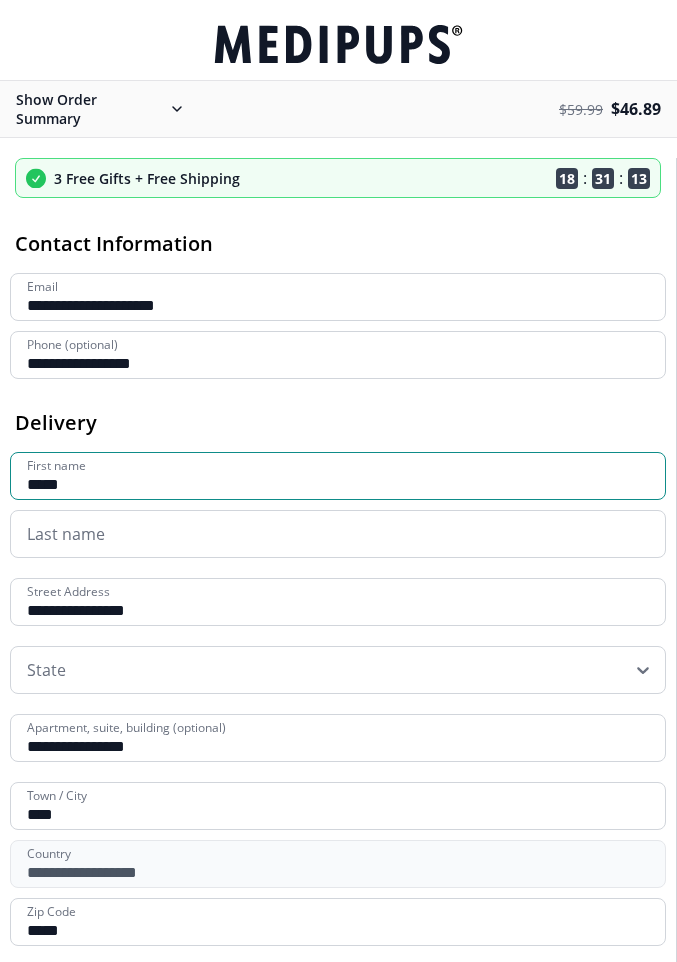 type on "*****" 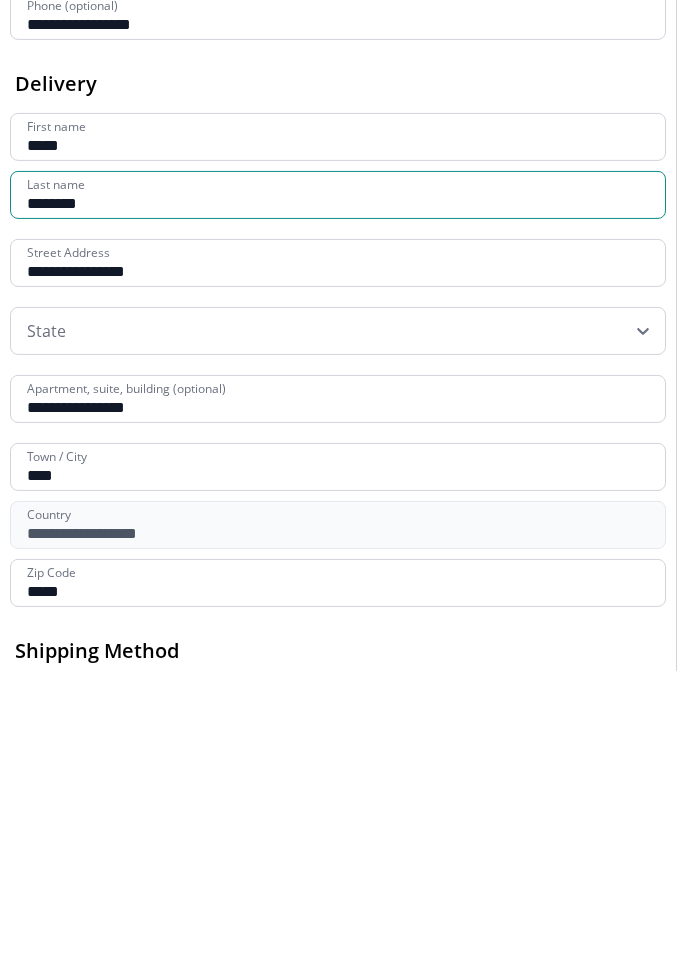 scroll, scrollTop: 39, scrollLeft: 0, axis: vertical 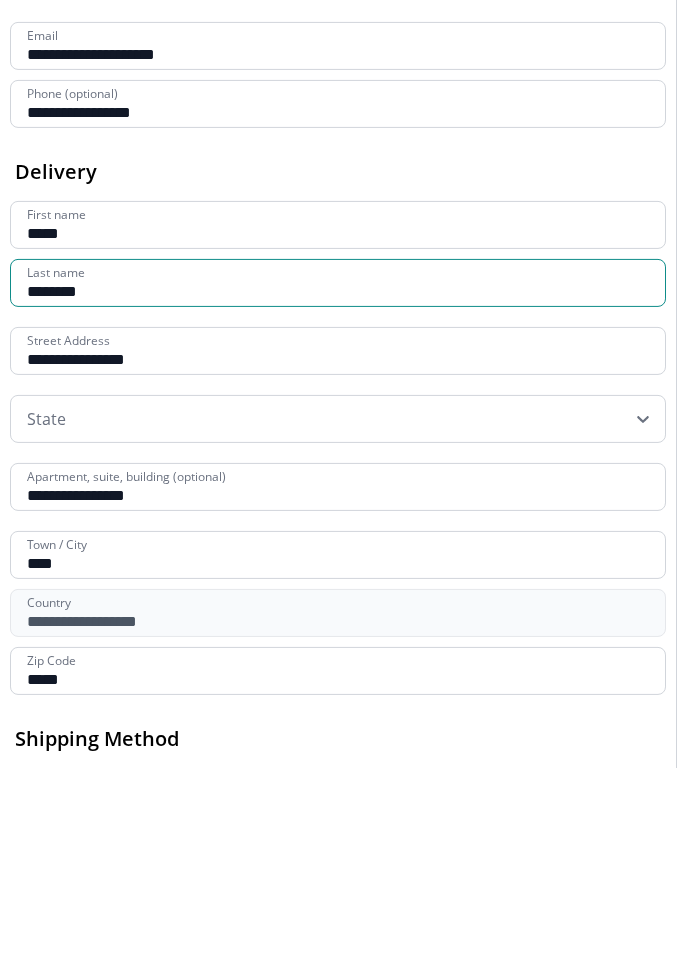 type on "********" 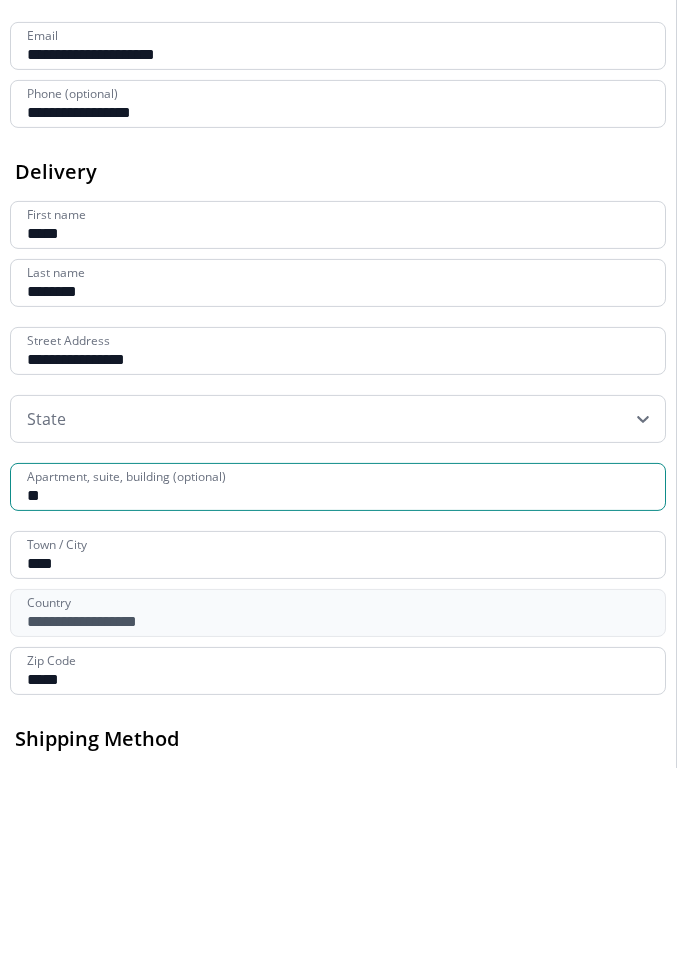 type on "*" 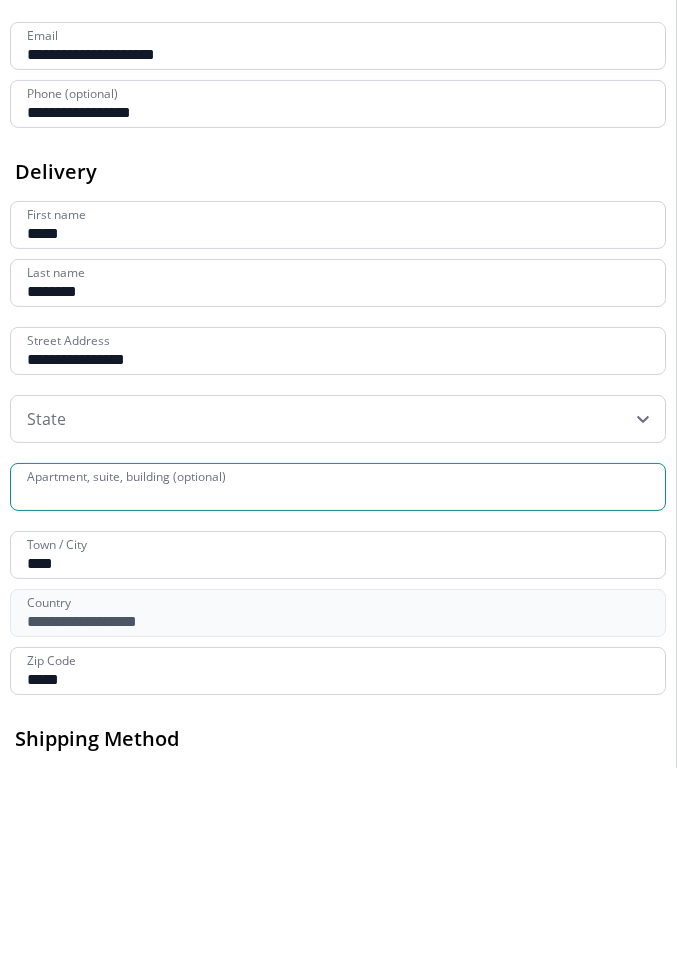 type 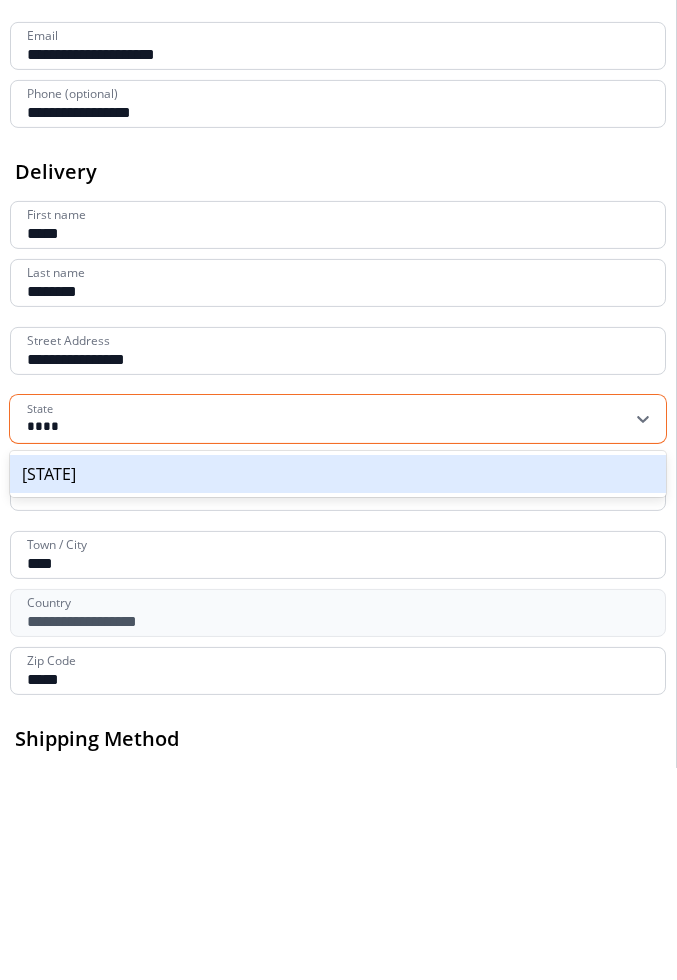 click on "[STATE]" at bounding box center [338, 686] 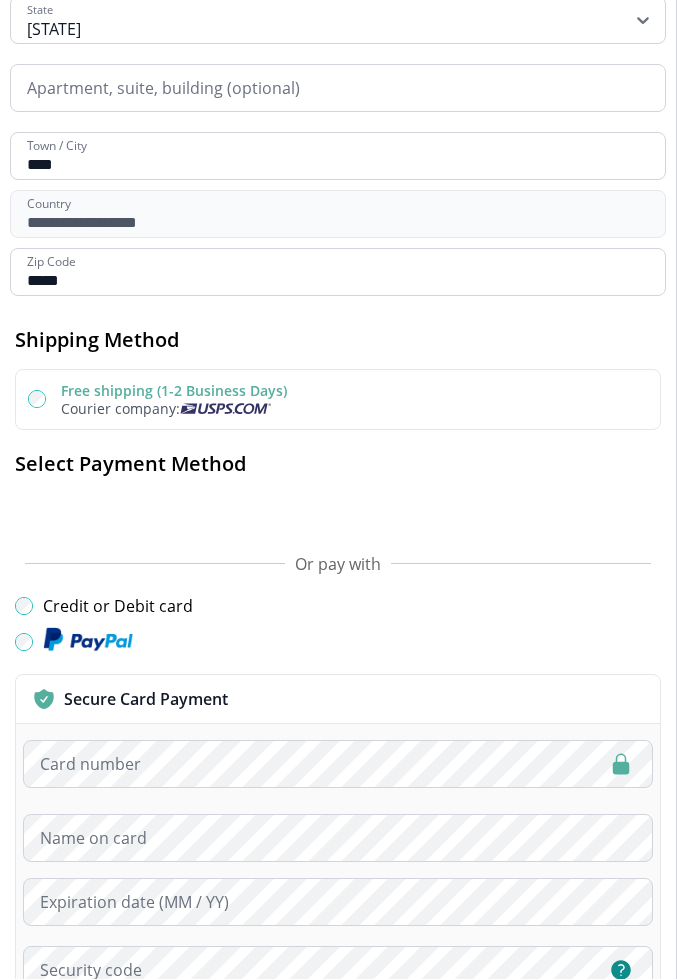 scroll, scrollTop: 650, scrollLeft: 0, axis: vertical 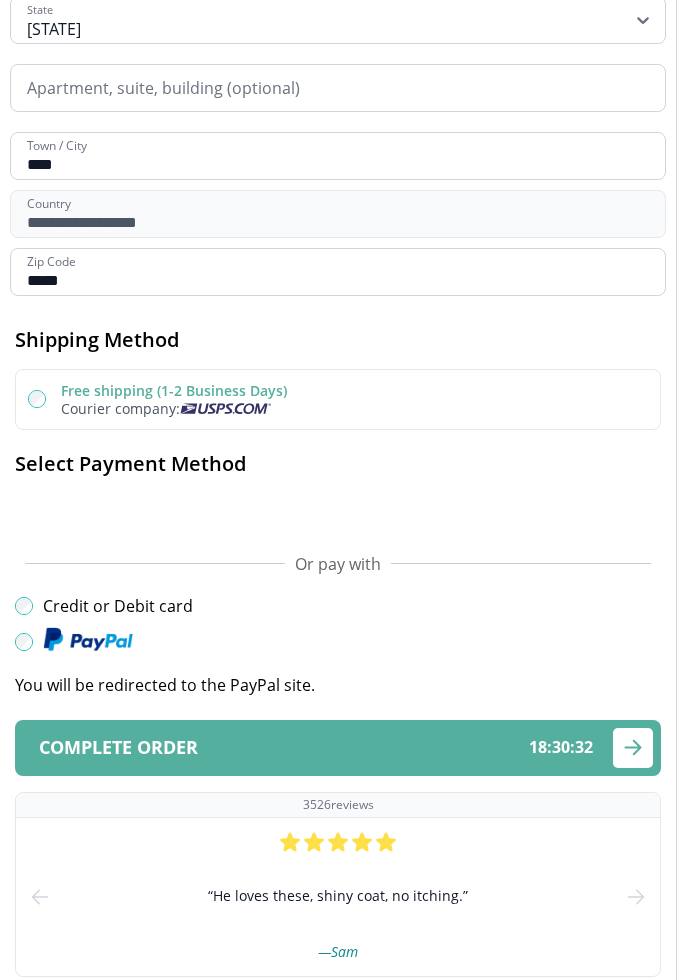 click at bounding box center (633, 748) 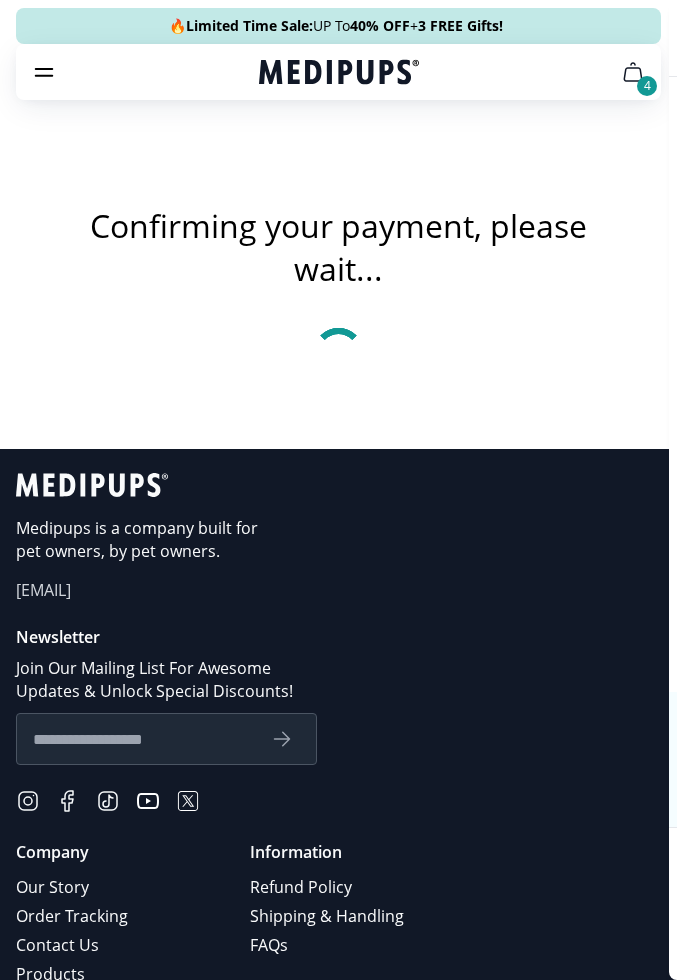 scroll, scrollTop: 0, scrollLeft: 0, axis: both 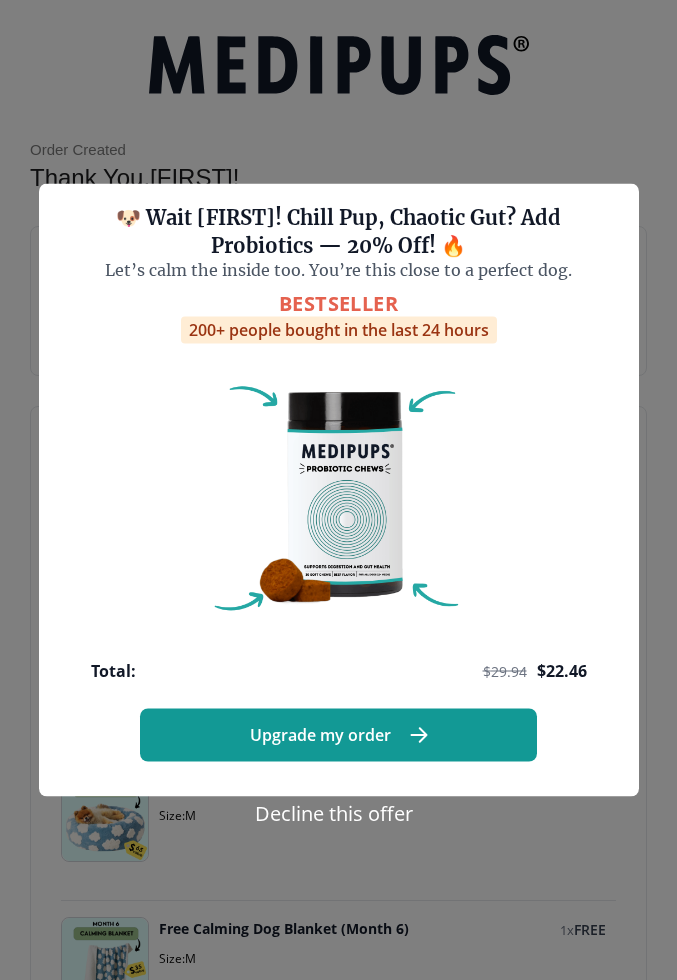 click on "Decline this offer" at bounding box center [334, 812] 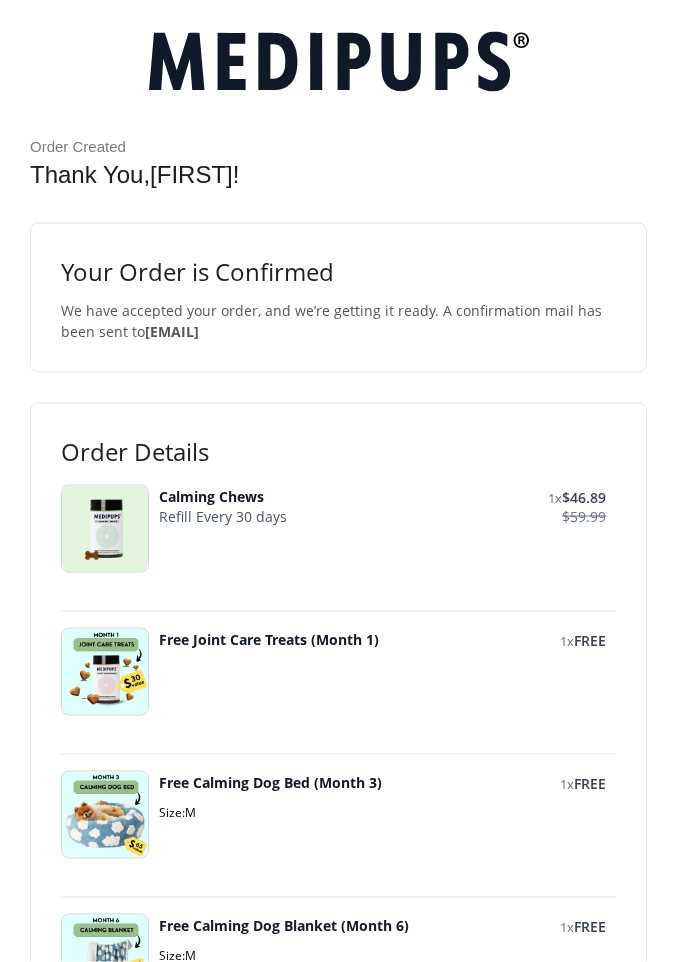 scroll, scrollTop: 0, scrollLeft: 0, axis: both 